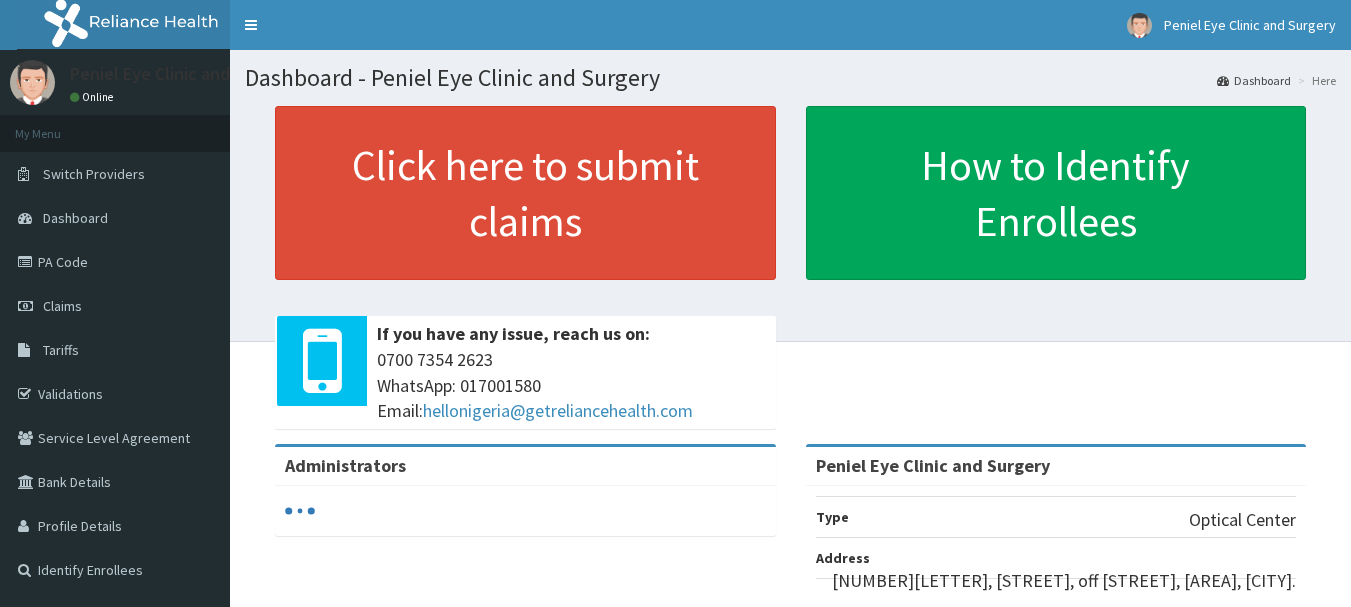 click on "PA Code" at bounding box center (115, 262) 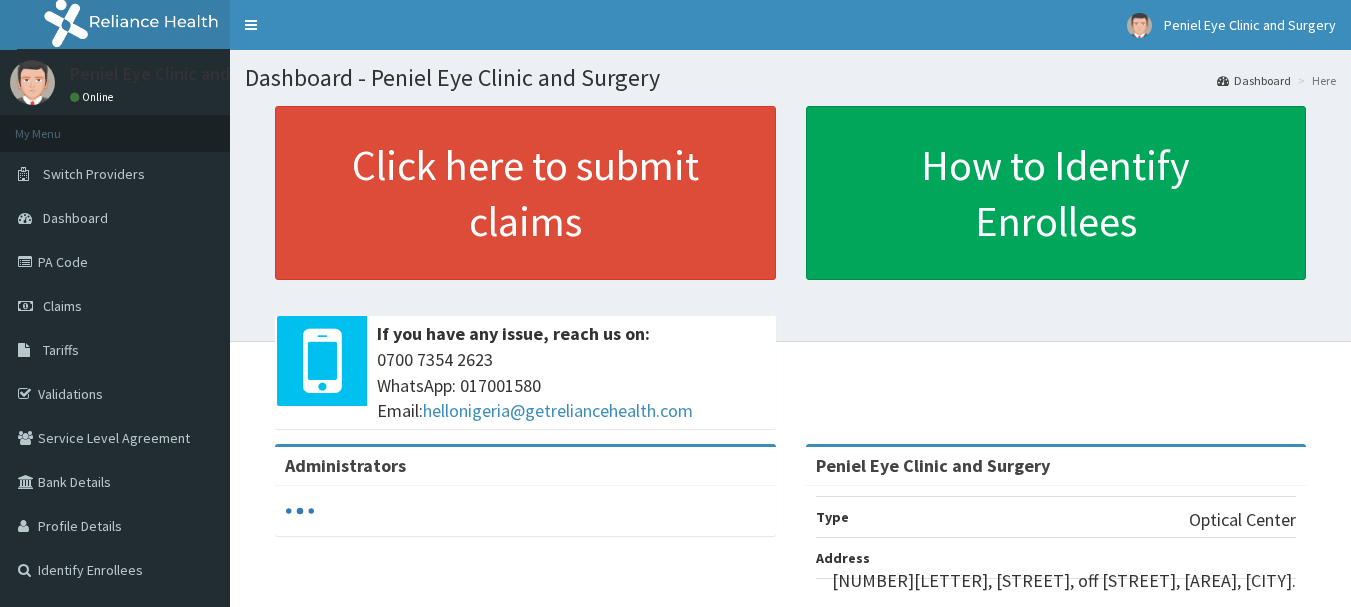 scroll, scrollTop: 0, scrollLeft: 0, axis: both 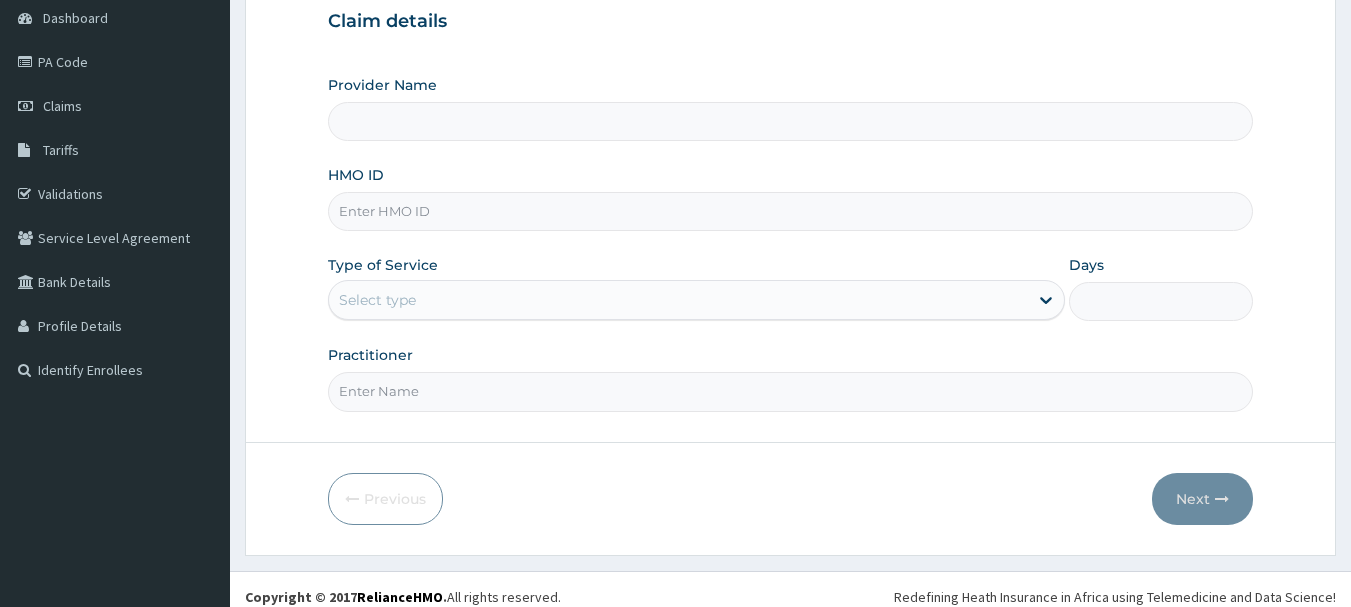 click on "Provider Name" at bounding box center [791, 121] 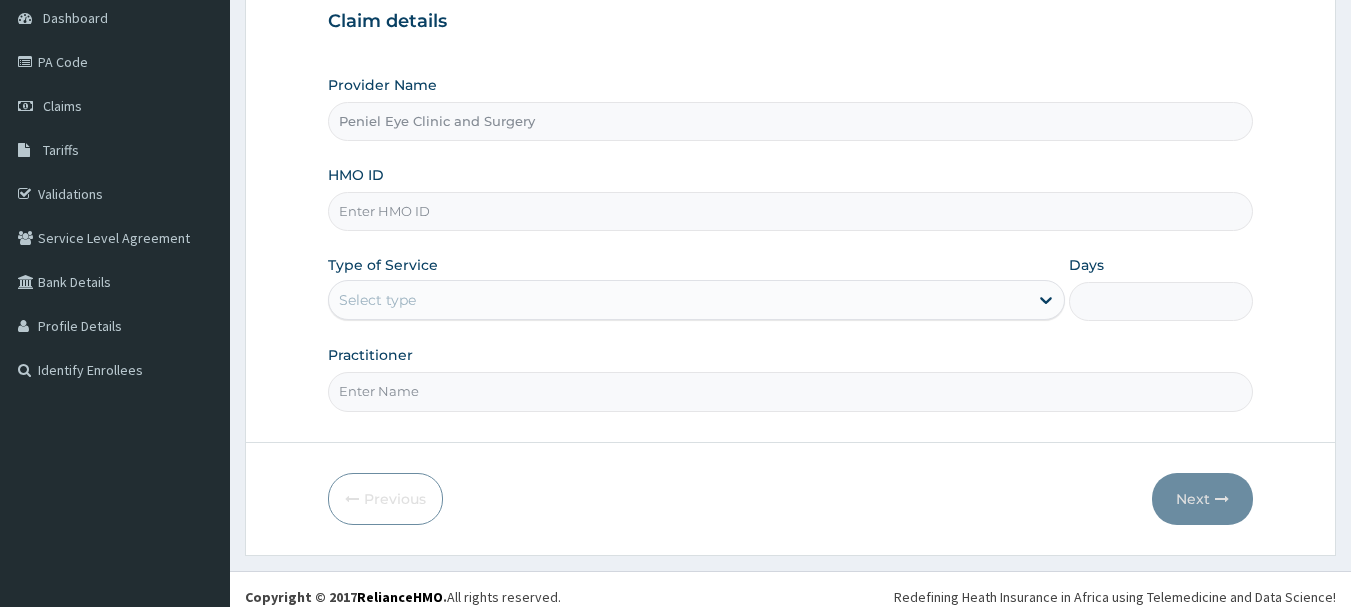 click on "HMO ID" at bounding box center [791, 211] 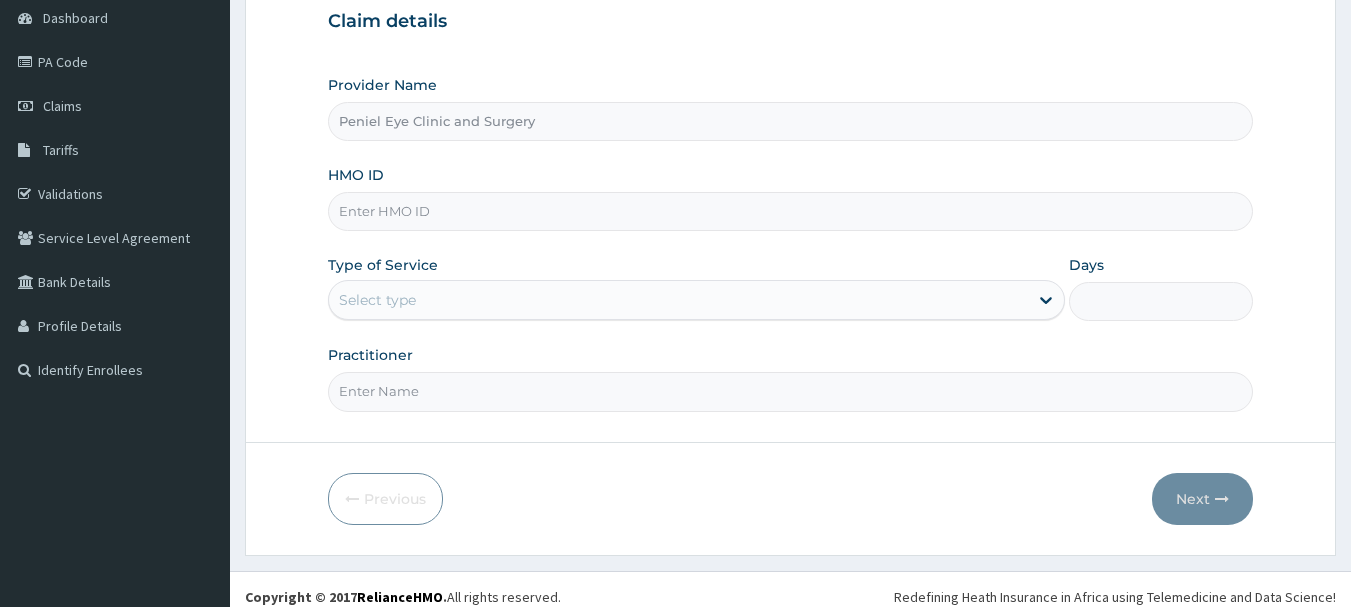 paste on "[MEDICAL_RECORD_NUMBER]" 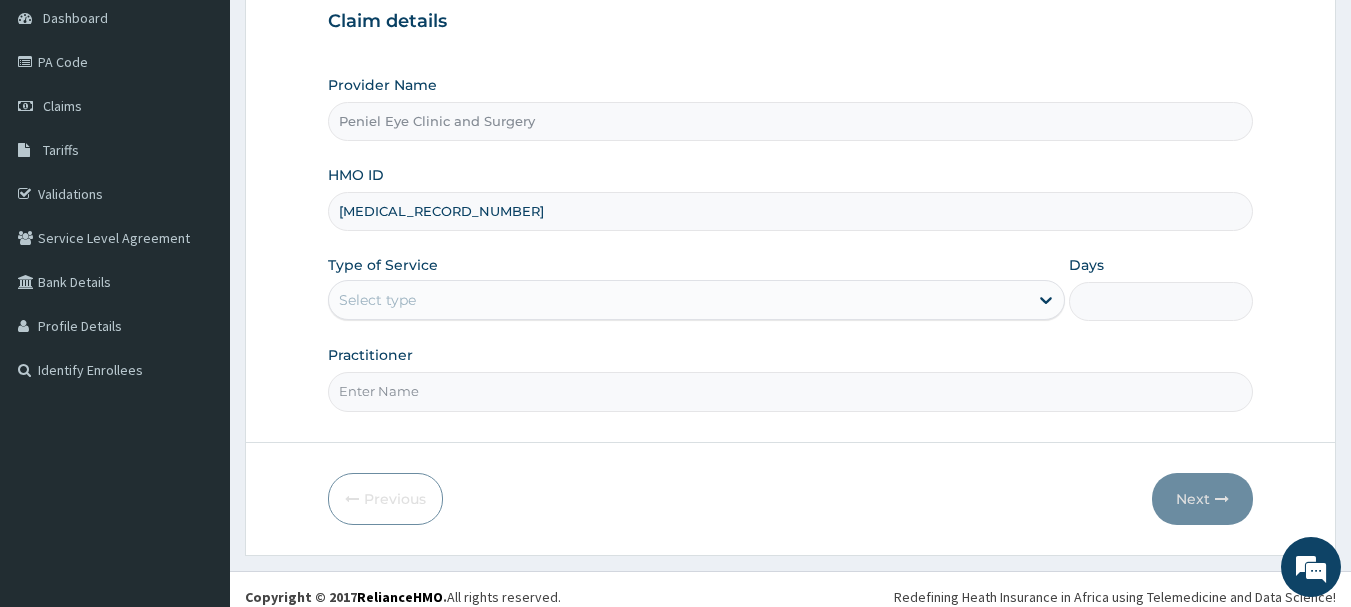 type on "[MEDICAL_RECORD_NUMBER]" 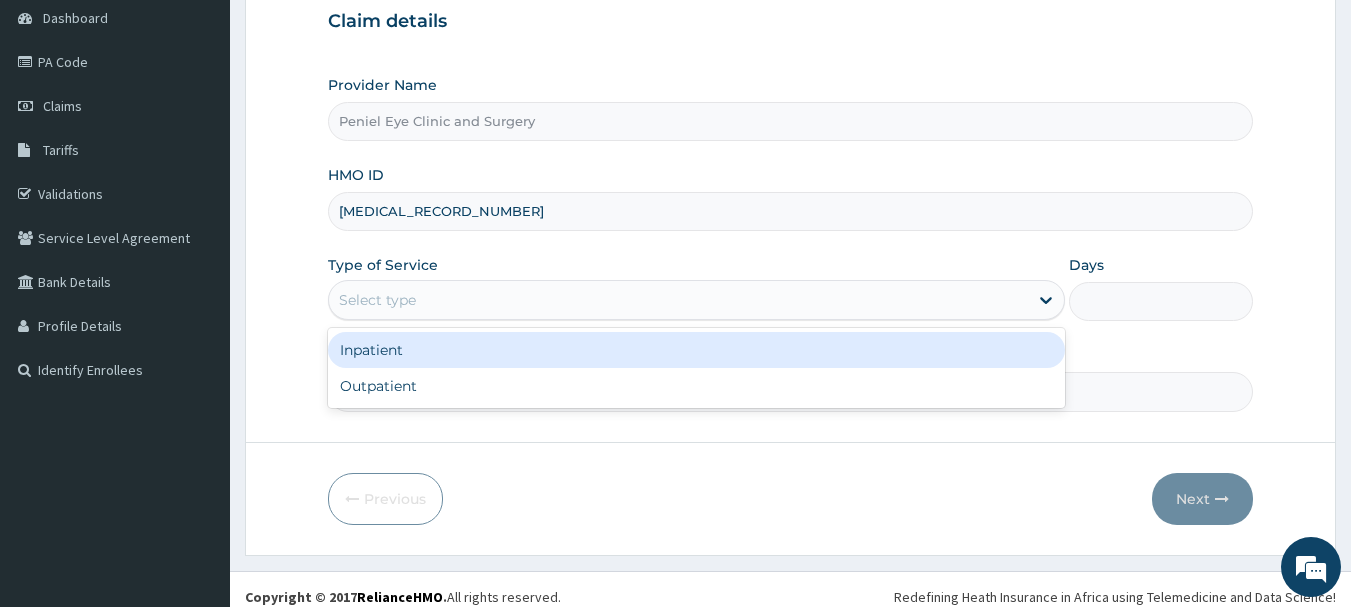 click on "Select type" at bounding box center [377, 300] 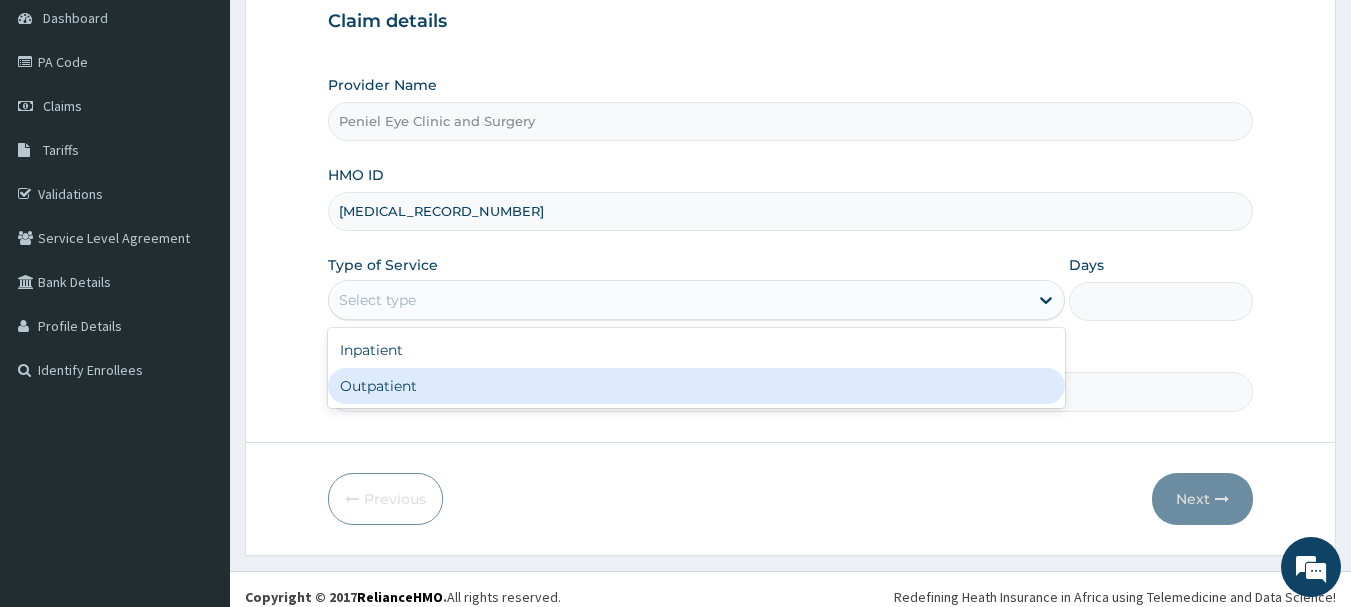 click on "Outpatient" at bounding box center [696, 386] 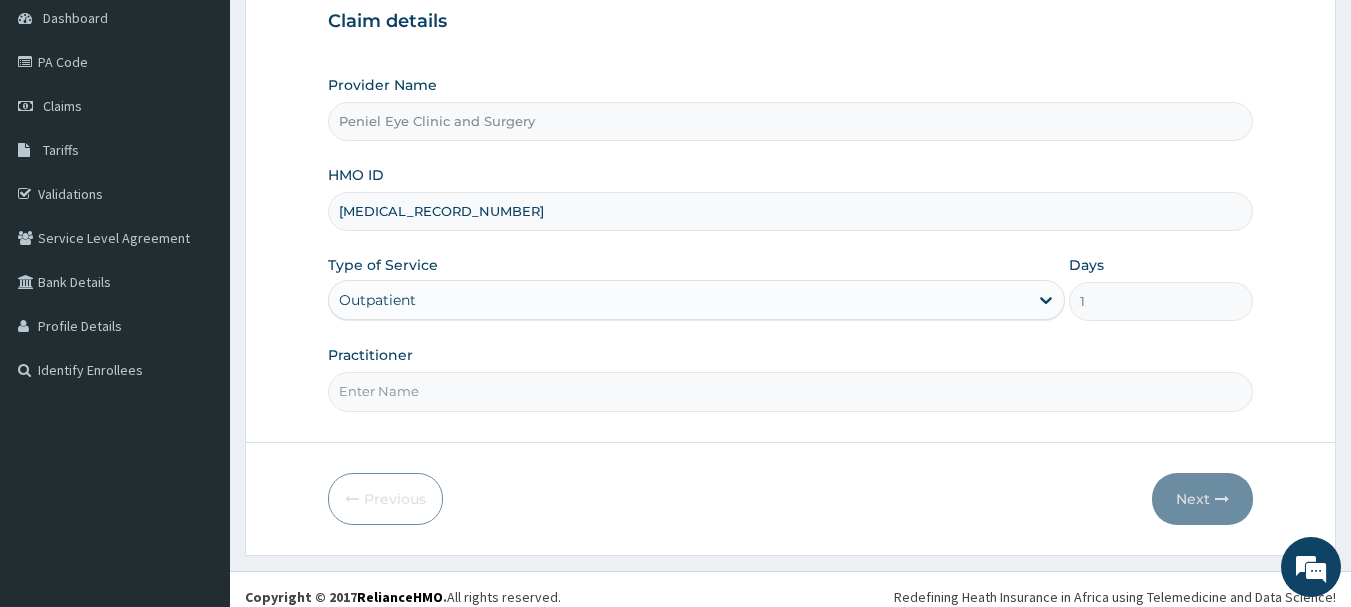 click on "Practitioner" at bounding box center [791, 391] 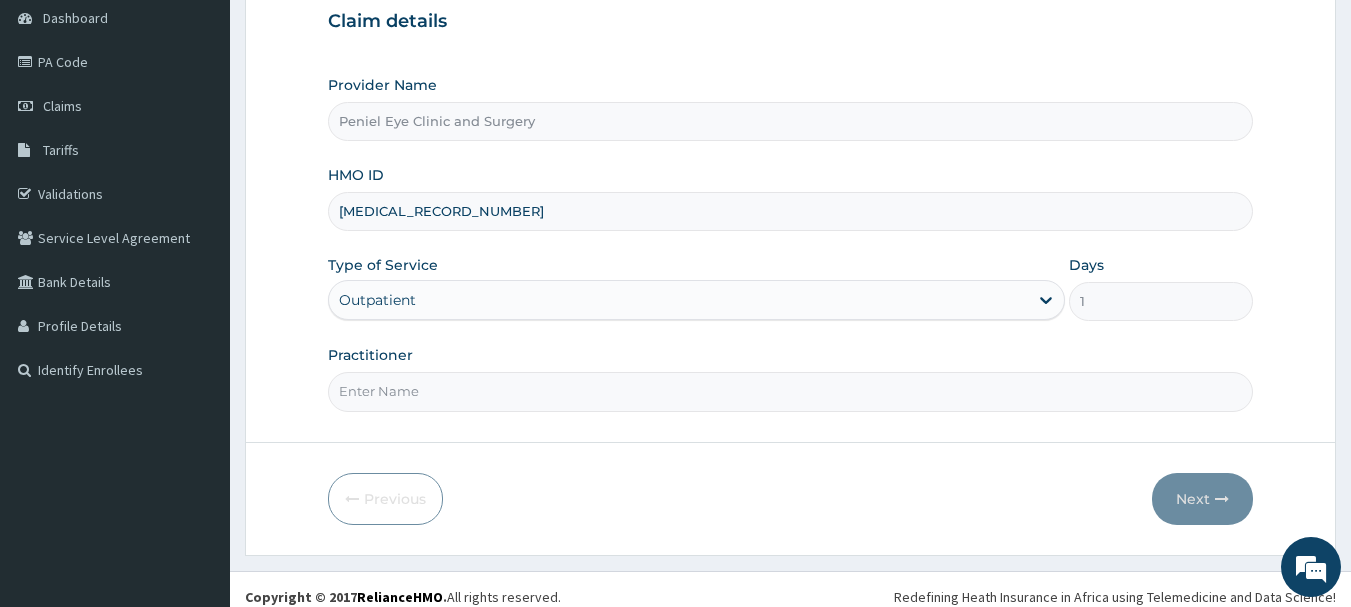 scroll, scrollTop: 0, scrollLeft: 0, axis: both 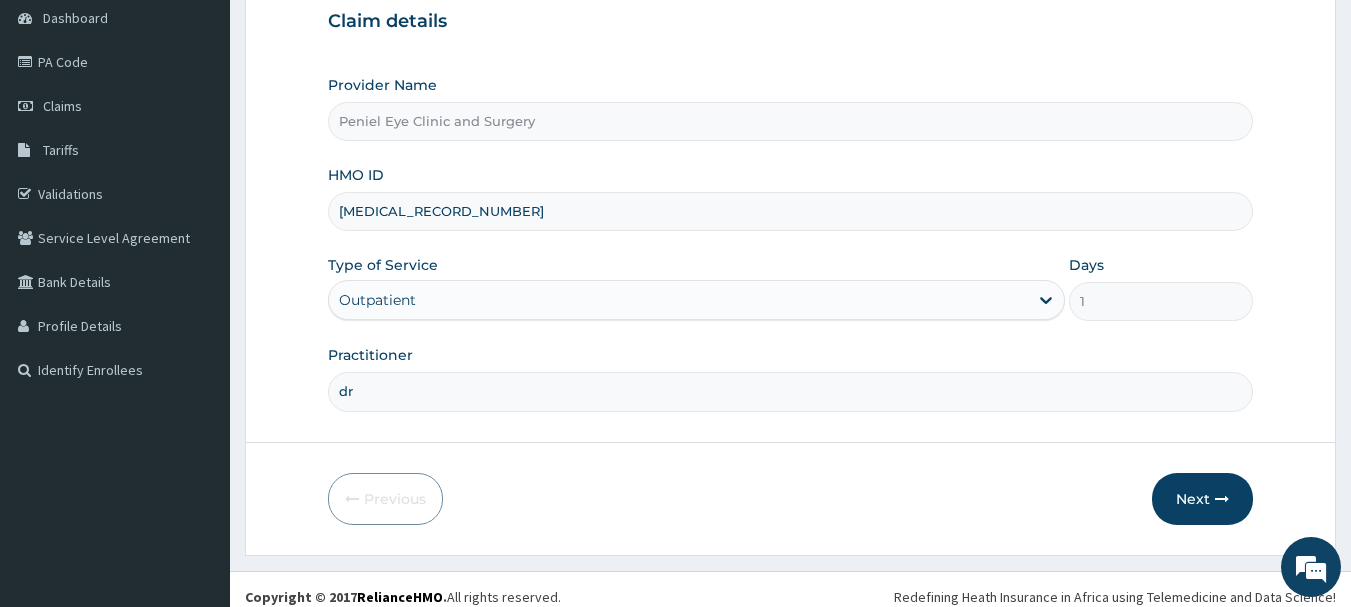 type on "d" 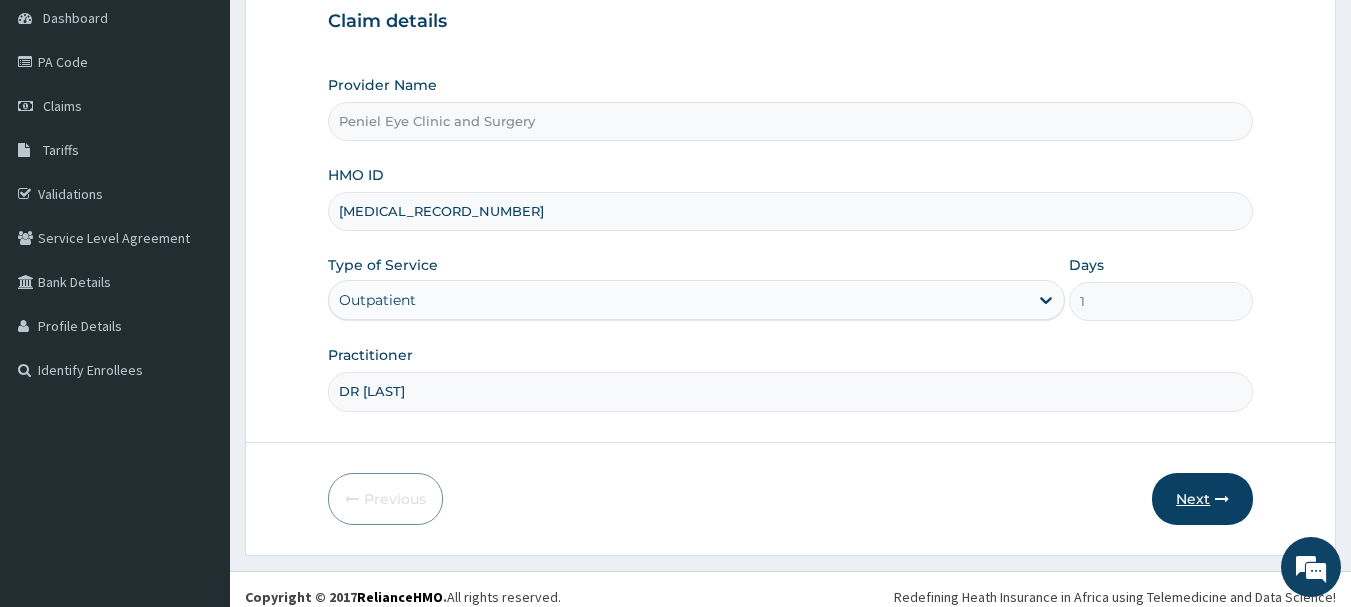 type on "DR [LAST]" 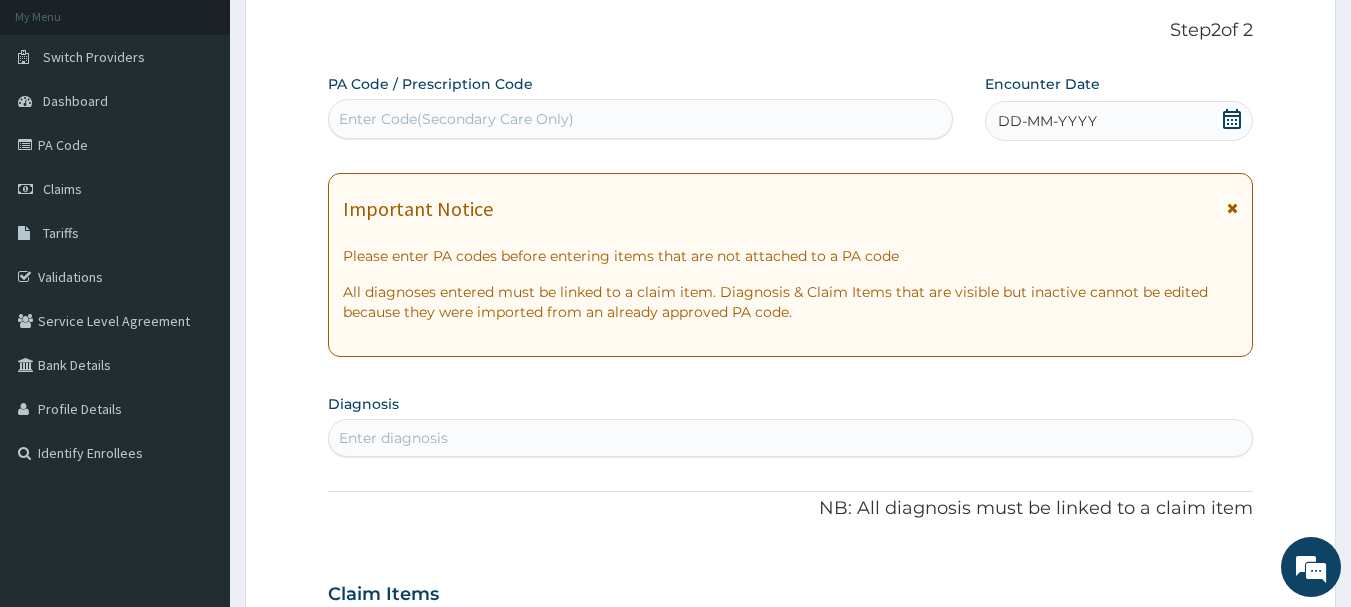 scroll, scrollTop: 100, scrollLeft: 0, axis: vertical 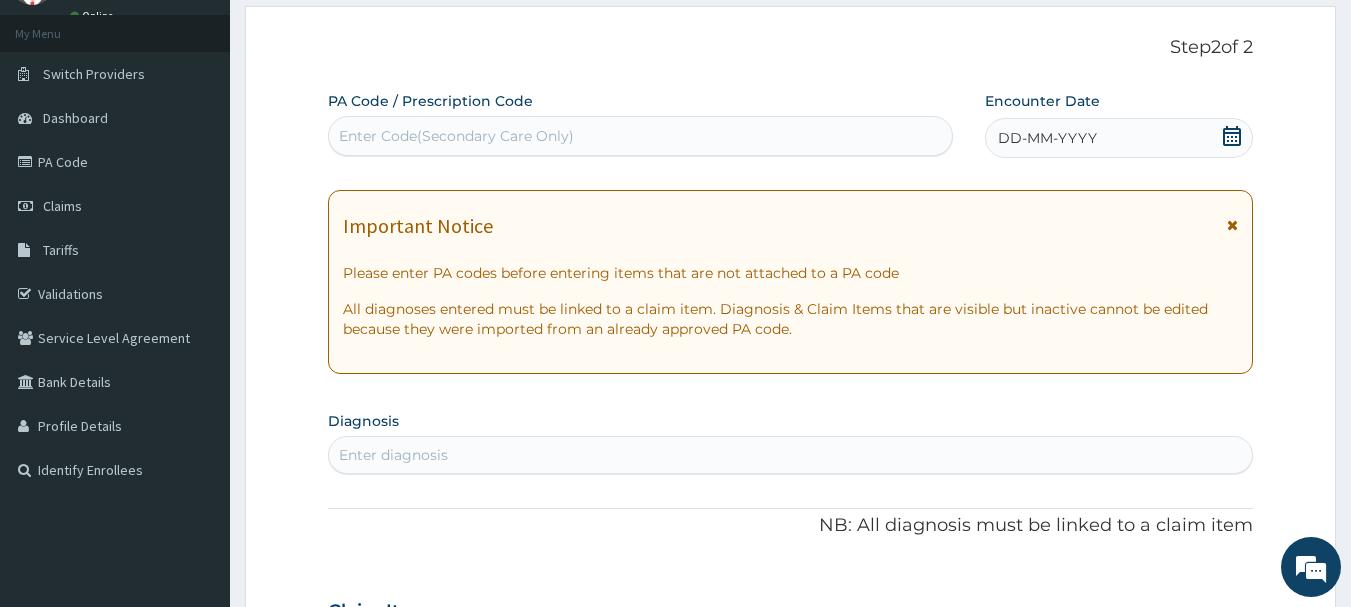 click on "Enter Code(Secondary Care Only)" at bounding box center (456, 136) 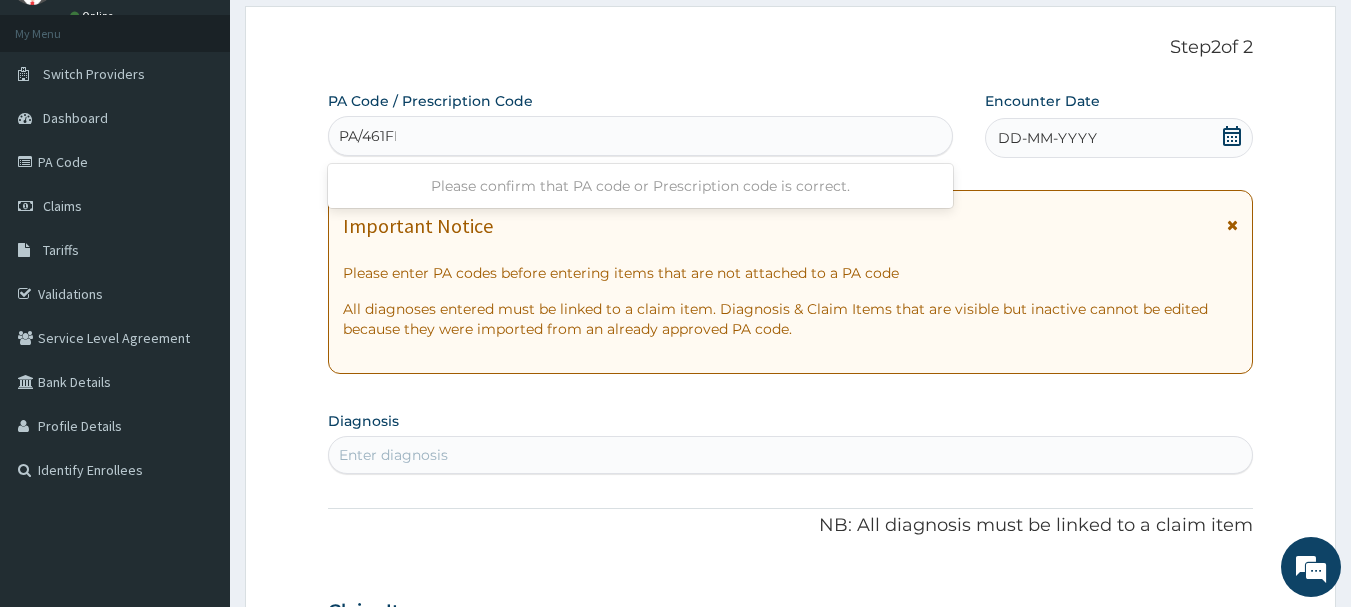 type on "PA/461FFA" 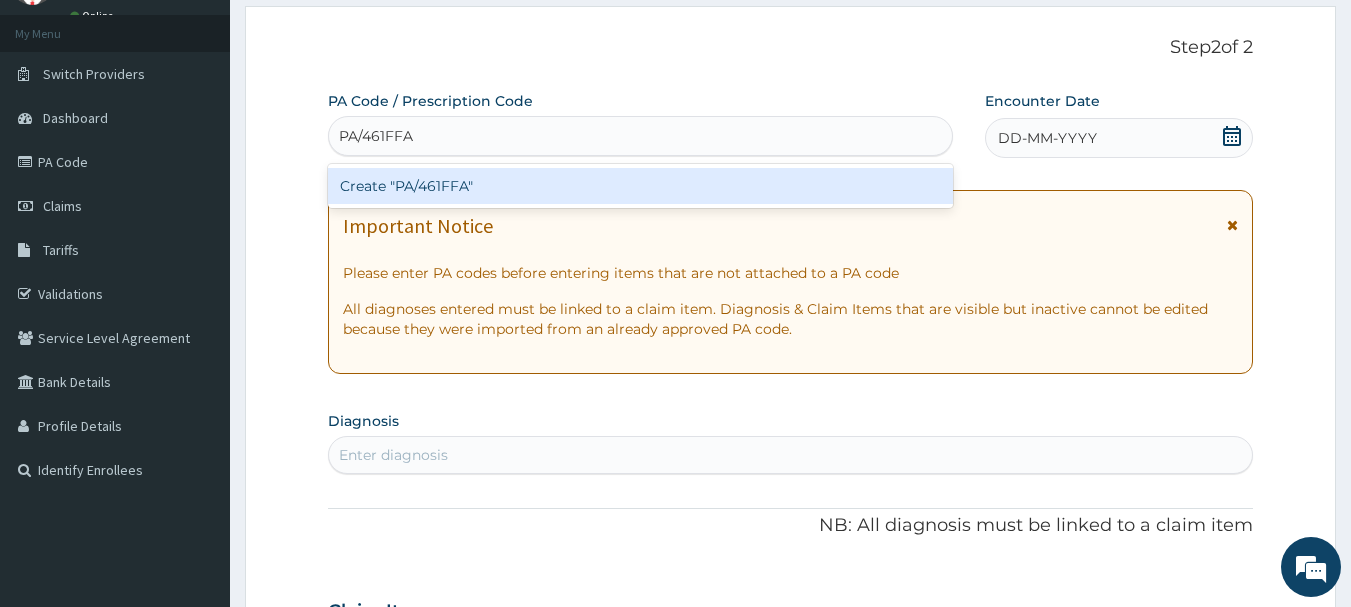 click on "Create "PA/461FFA"" at bounding box center [641, 186] 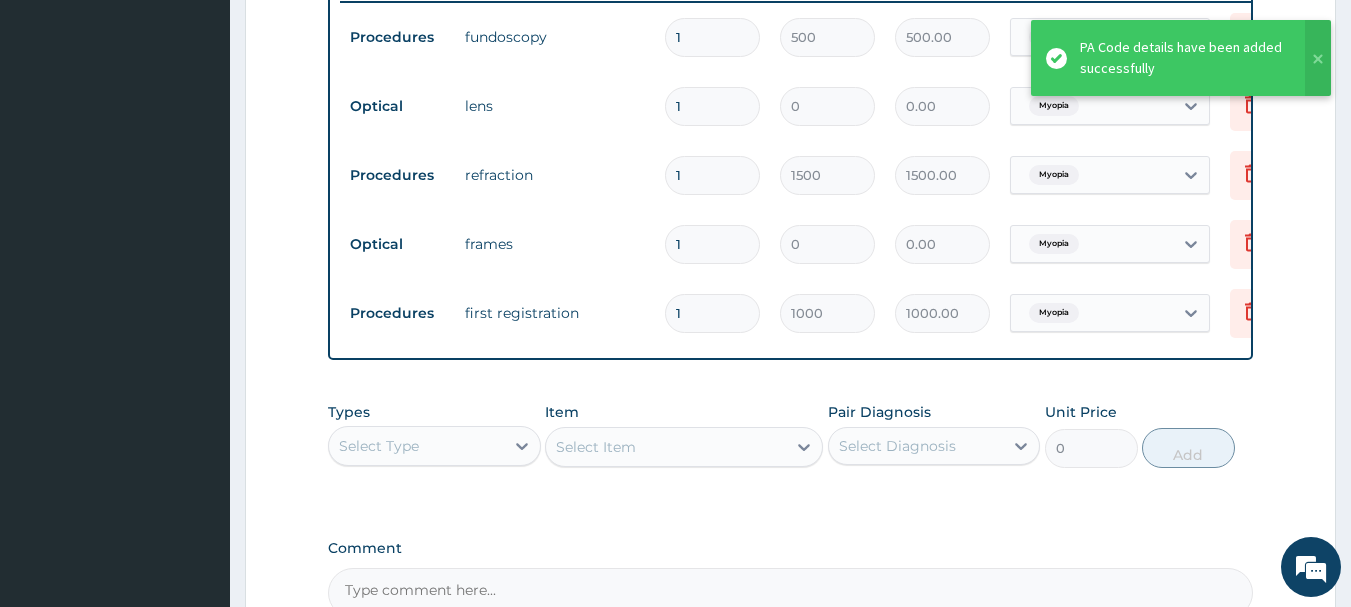 scroll, scrollTop: 905, scrollLeft: 0, axis: vertical 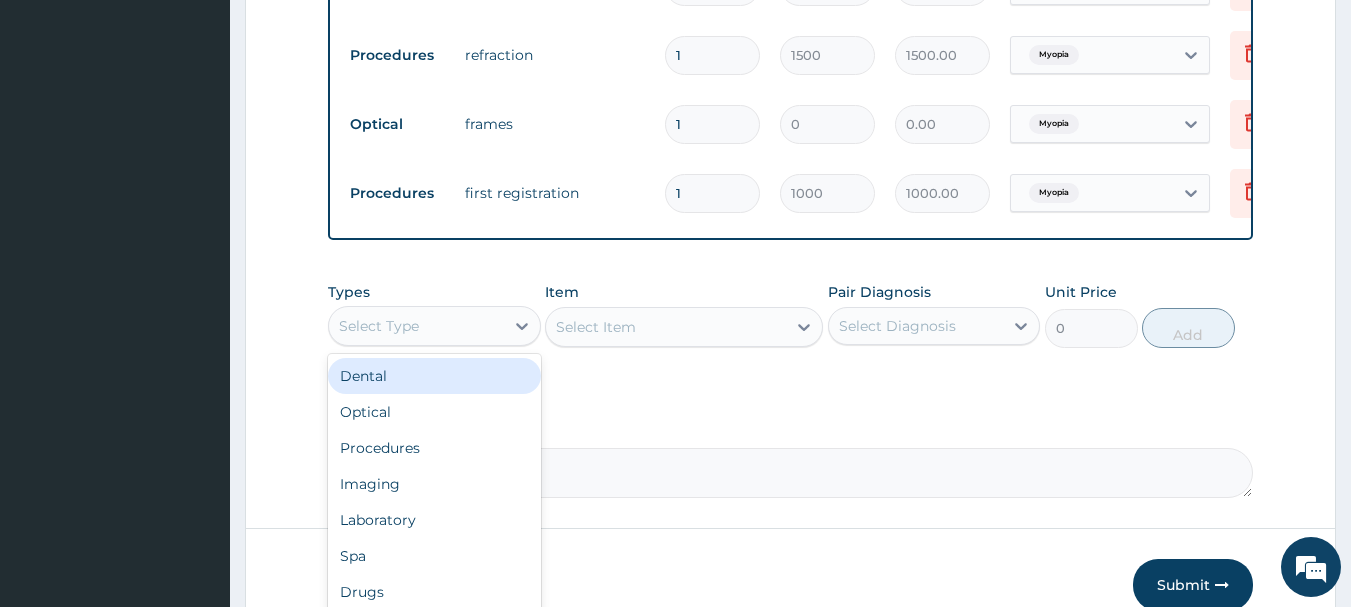 click on "Select Type" at bounding box center [416, 326] 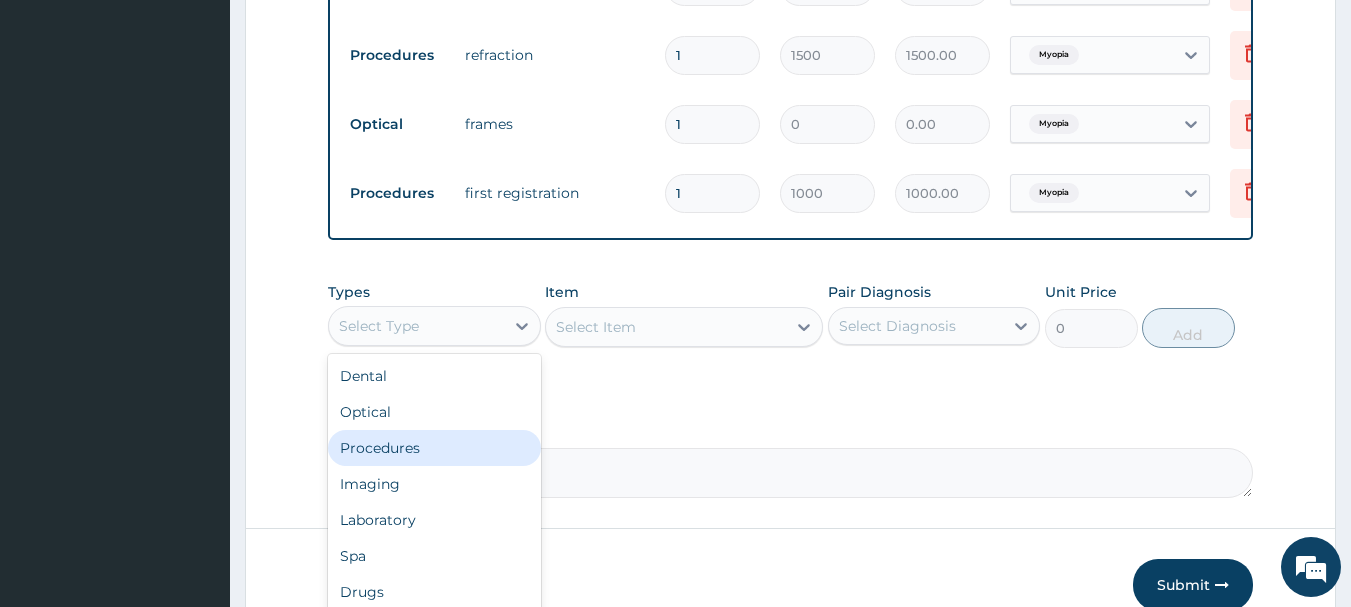 drag, startPoint x: 413, startPoint y: 464, endPoint x: 432, endPoint y: 447, distance: 25.495098 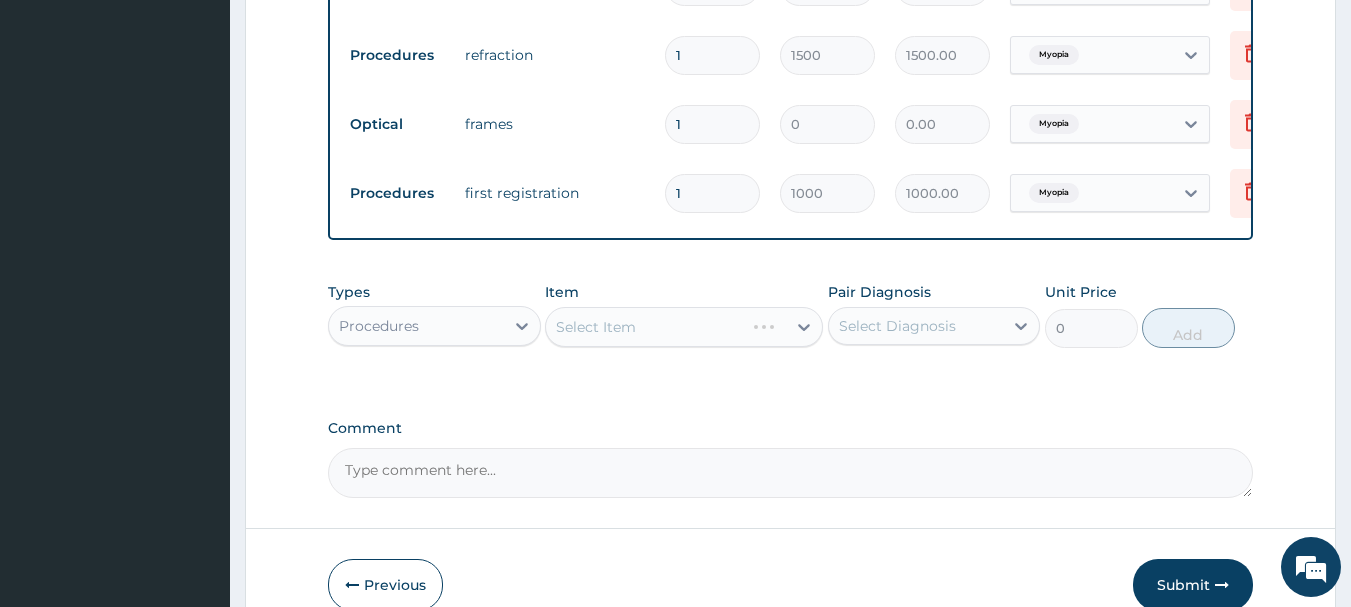 drag, startPoint x: 673, startPoint y: 328, endPoint x: 664, endPoint y: 349, distance: 22.847319 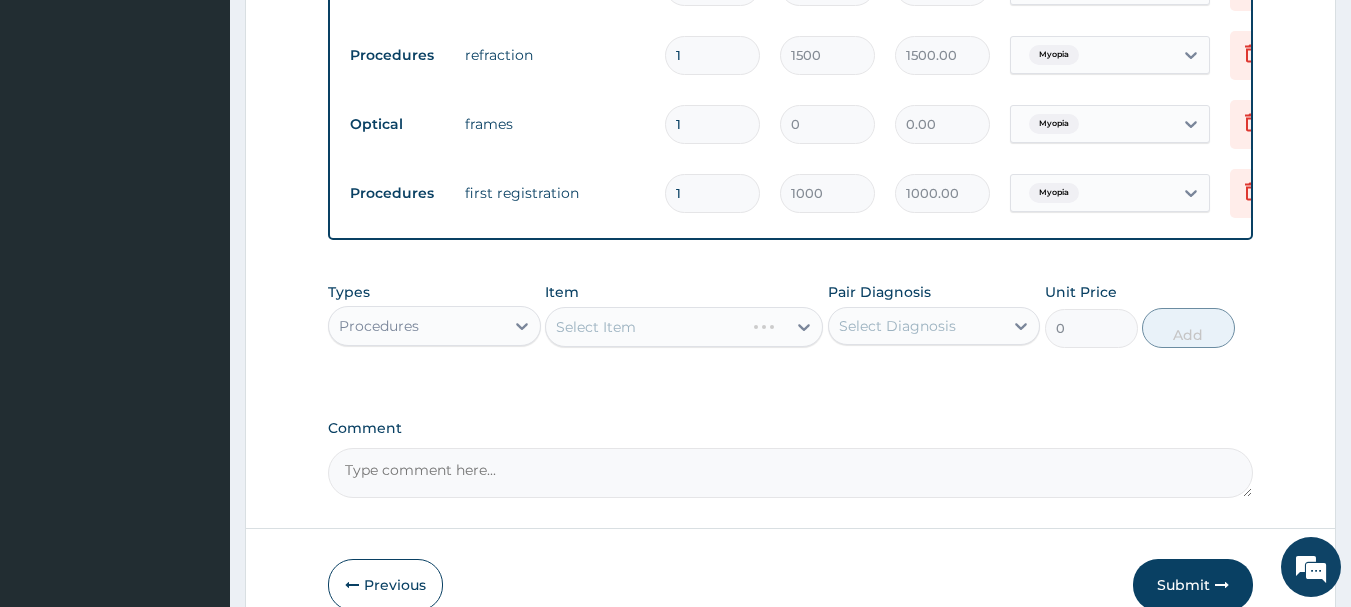 click on "Select Item" at bounding box center [684, 327] 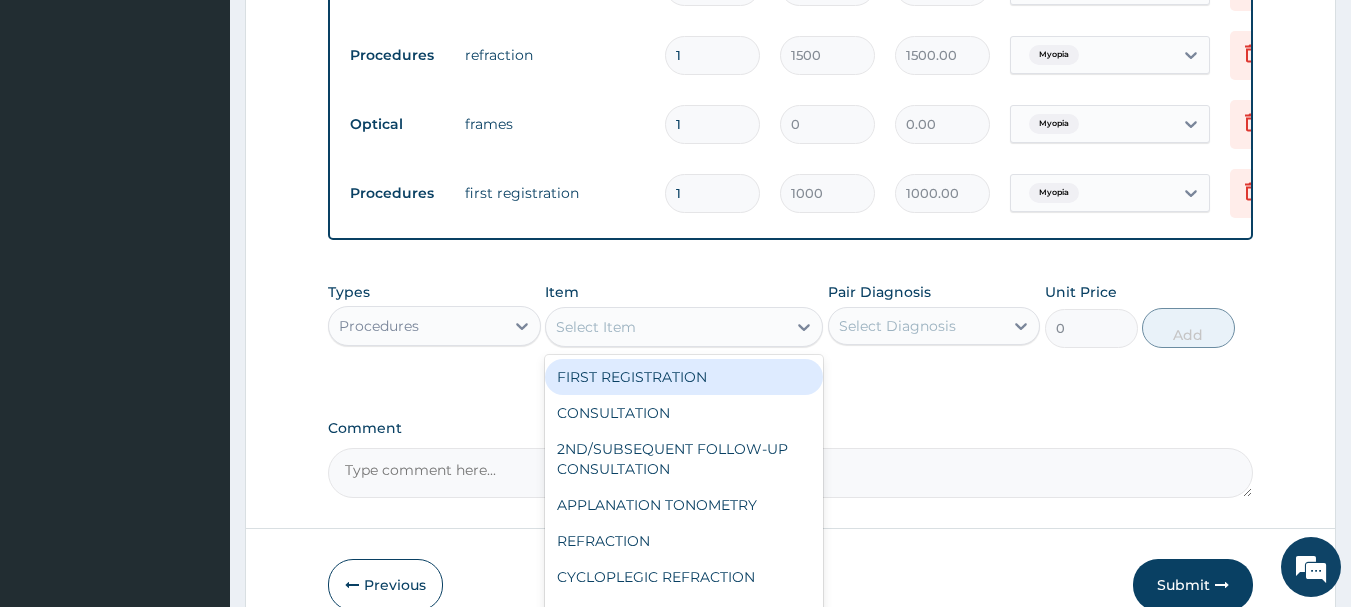 click on "Select Item" at bounding box center (666, 327) 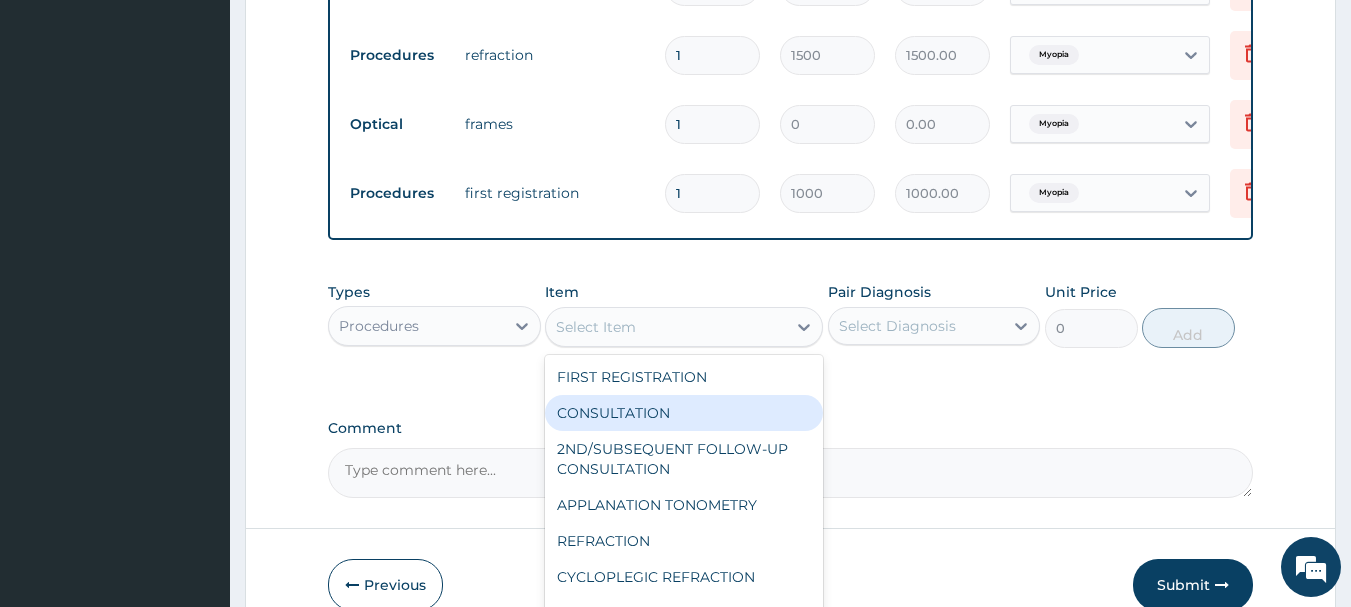 click on "CONSULTATION" at bounding box center [684, 413] 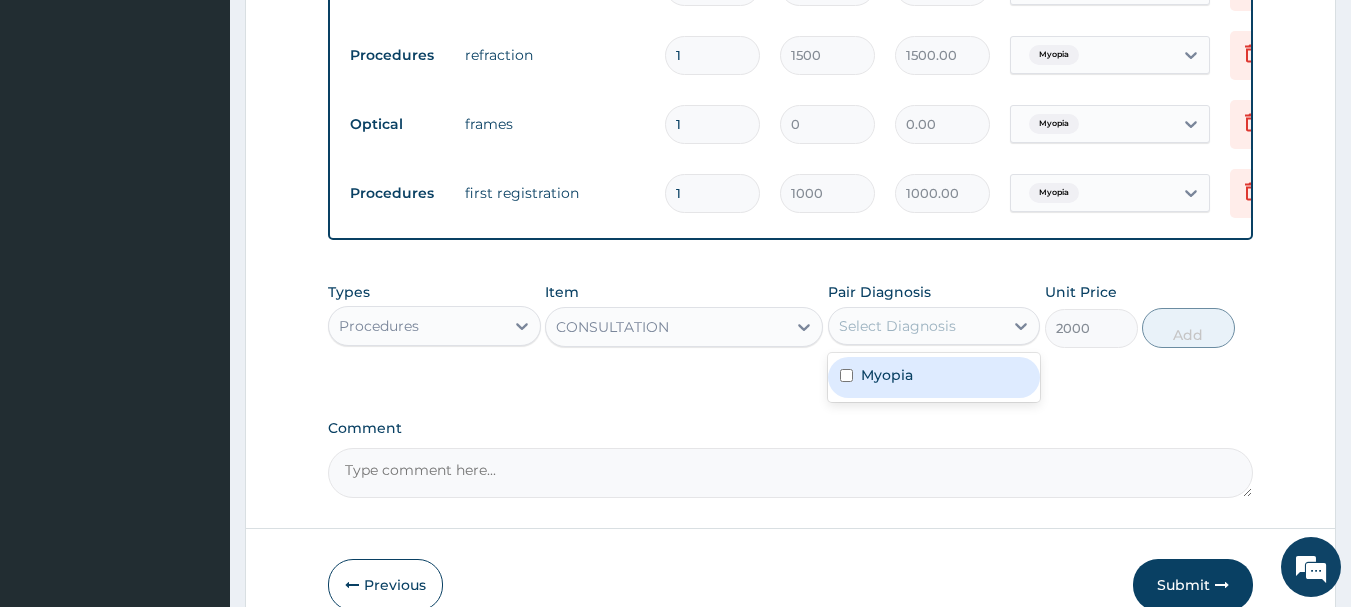 click on "Select Diagnosis" at bounding box center [897, 326] 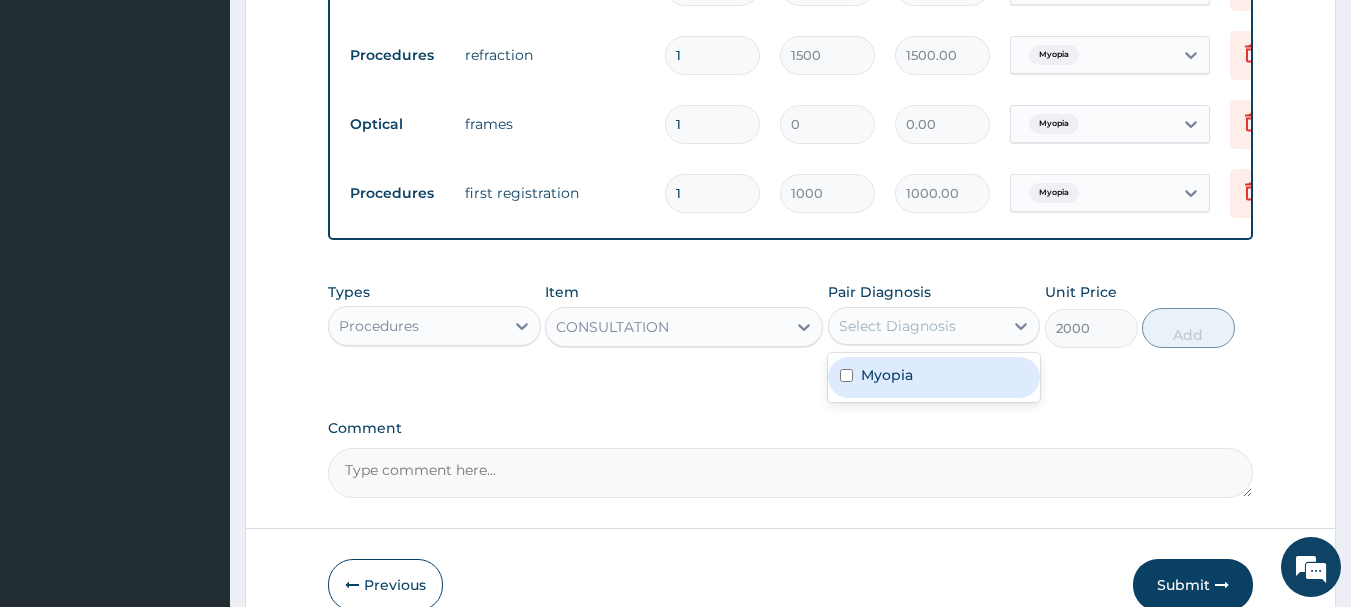click at bounding box center (846, 375) 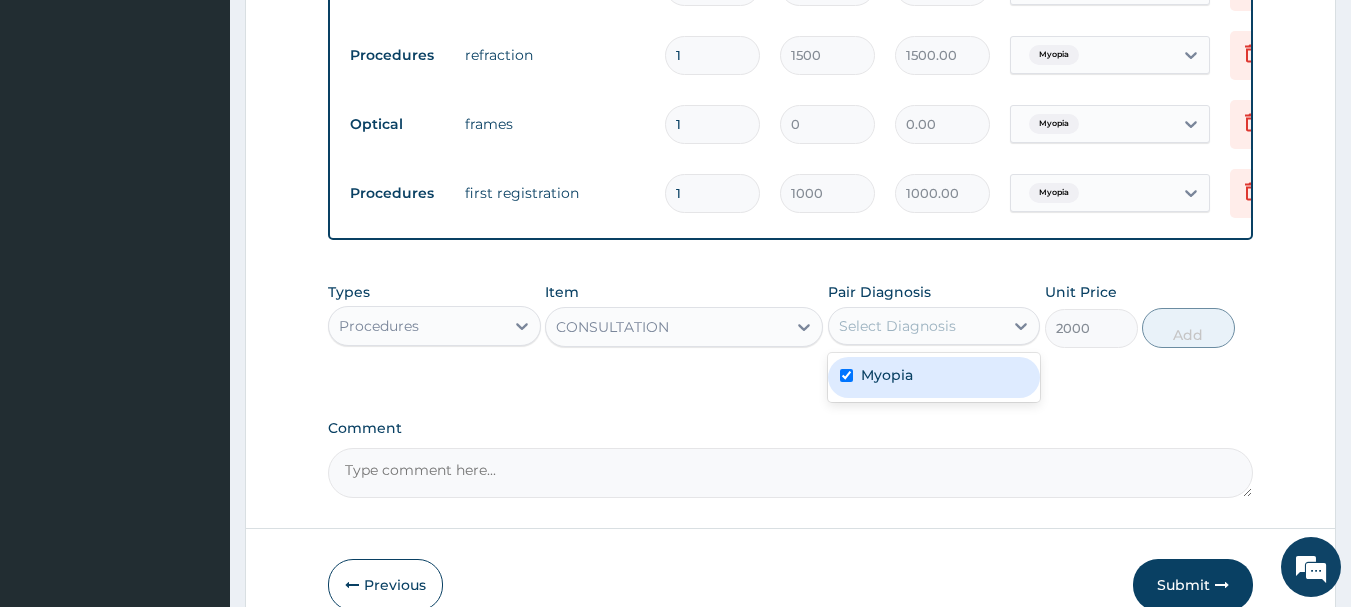 checkbox on "true" 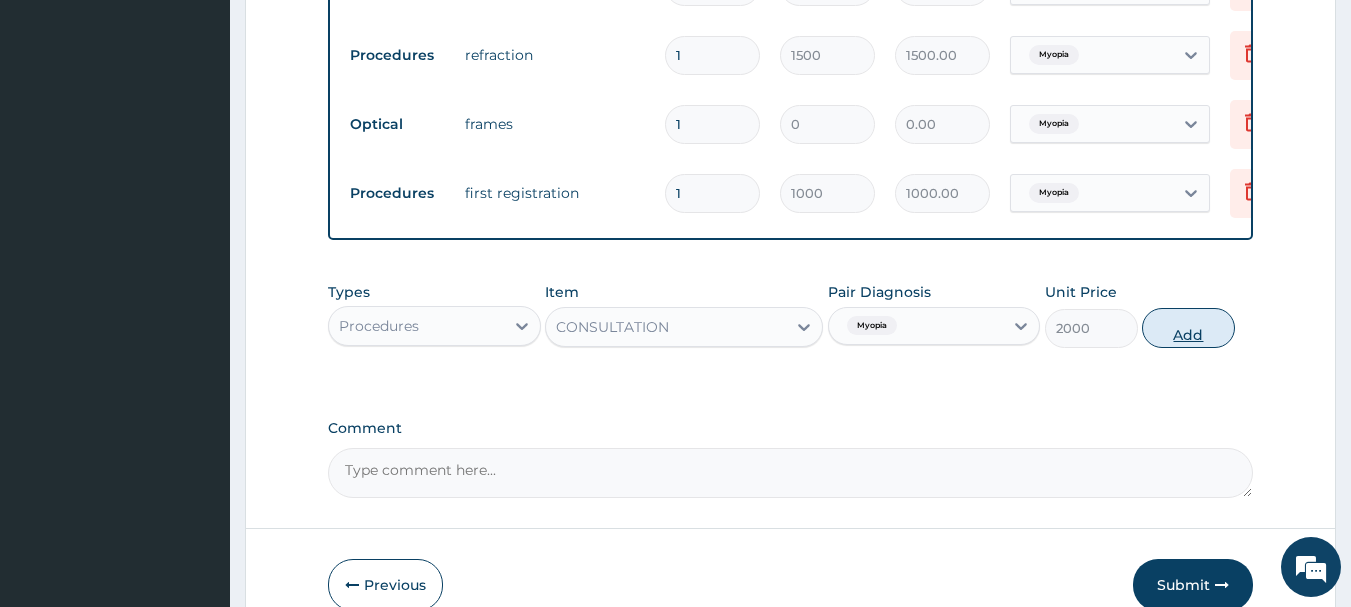 click on "Add" at bounding box center [1188, 328] 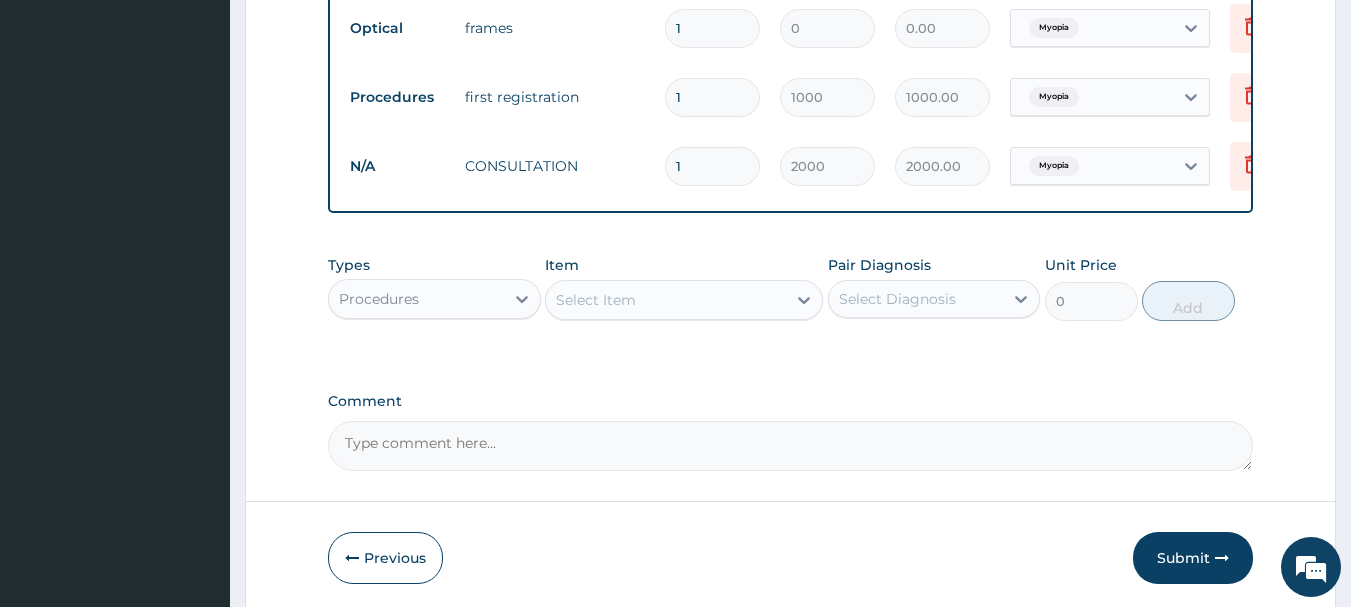 scroll, scrollTop: 1105, scrollLeft: 0, axis: vertical 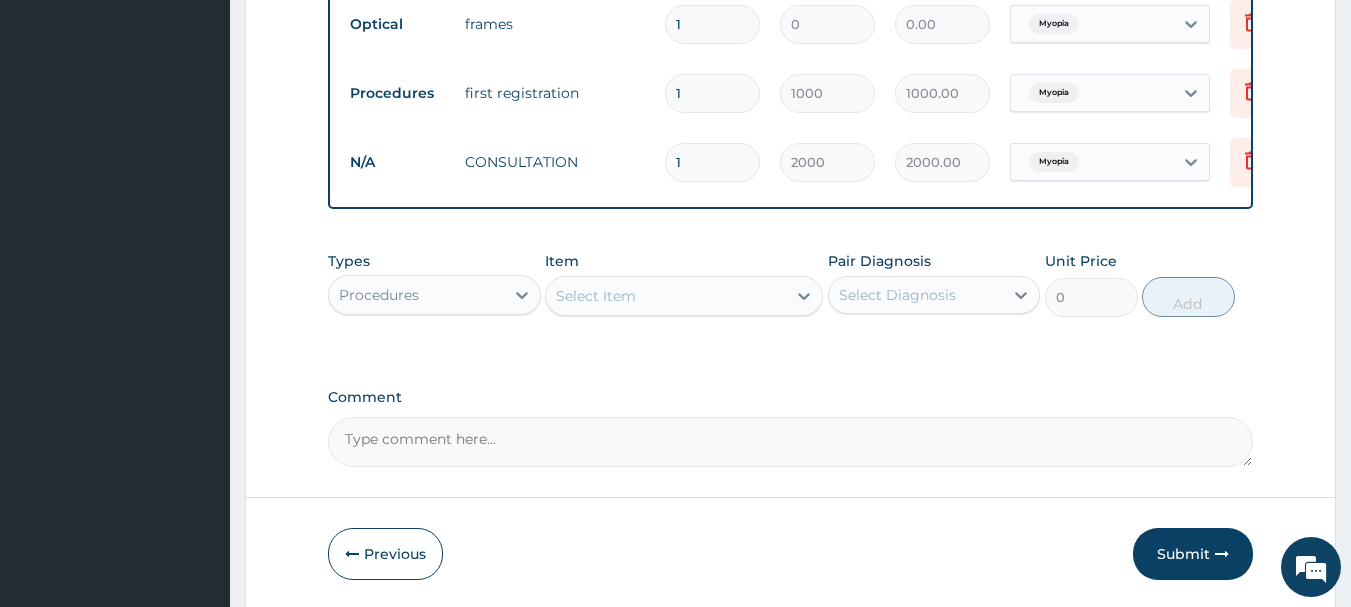 click on "Comment" at bounding box center (791, 442) 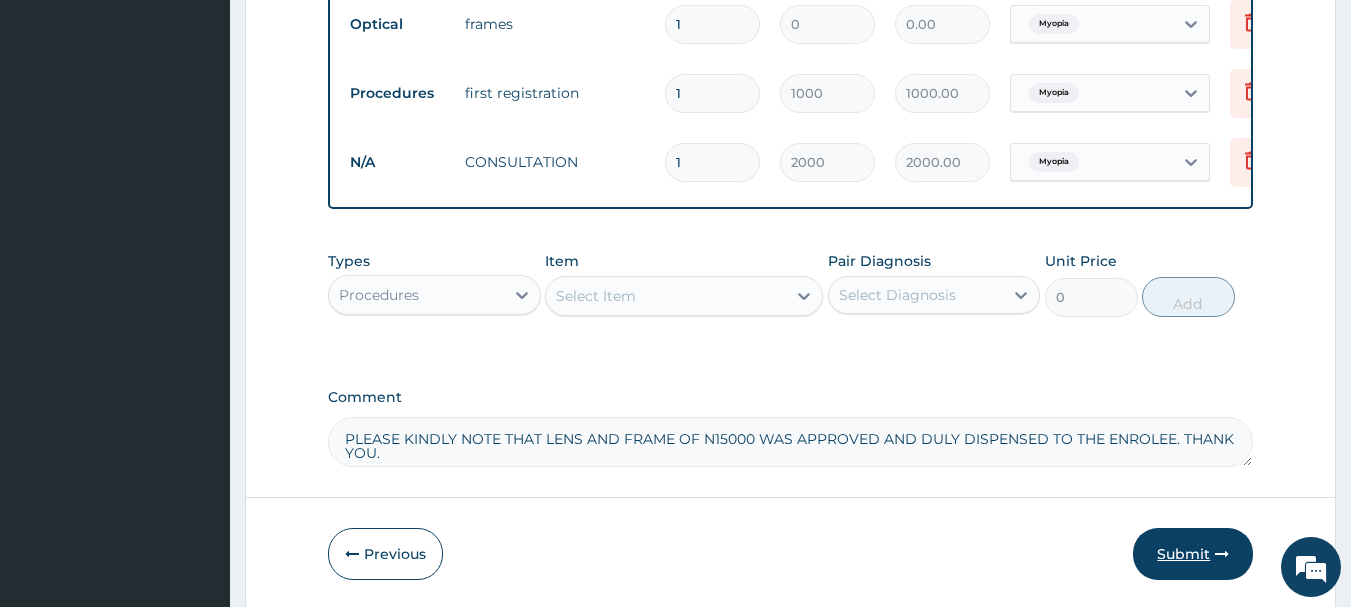 type on "PLEASE KINDLY NOTE THAT LENS AND FRAME OF N15000 WAS APPROVED AND DULY DISPENSED TO THE ENROLEE. THANK YOU." 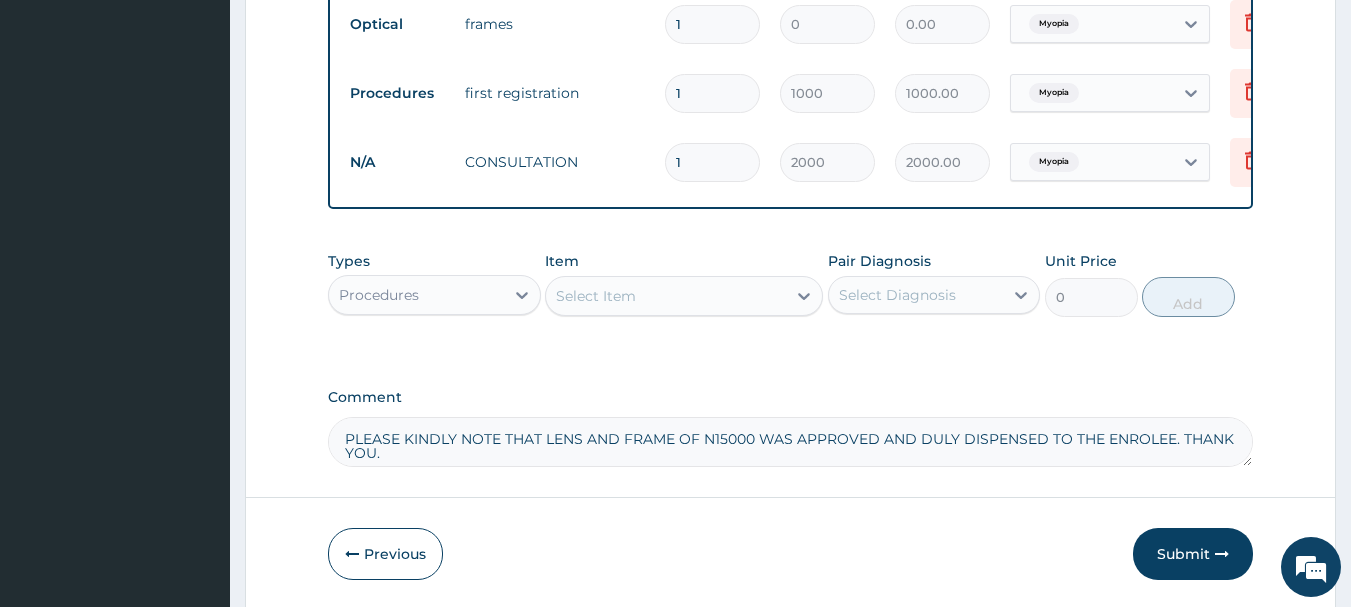 click on "Submit" at bounding box center [1193, 554] 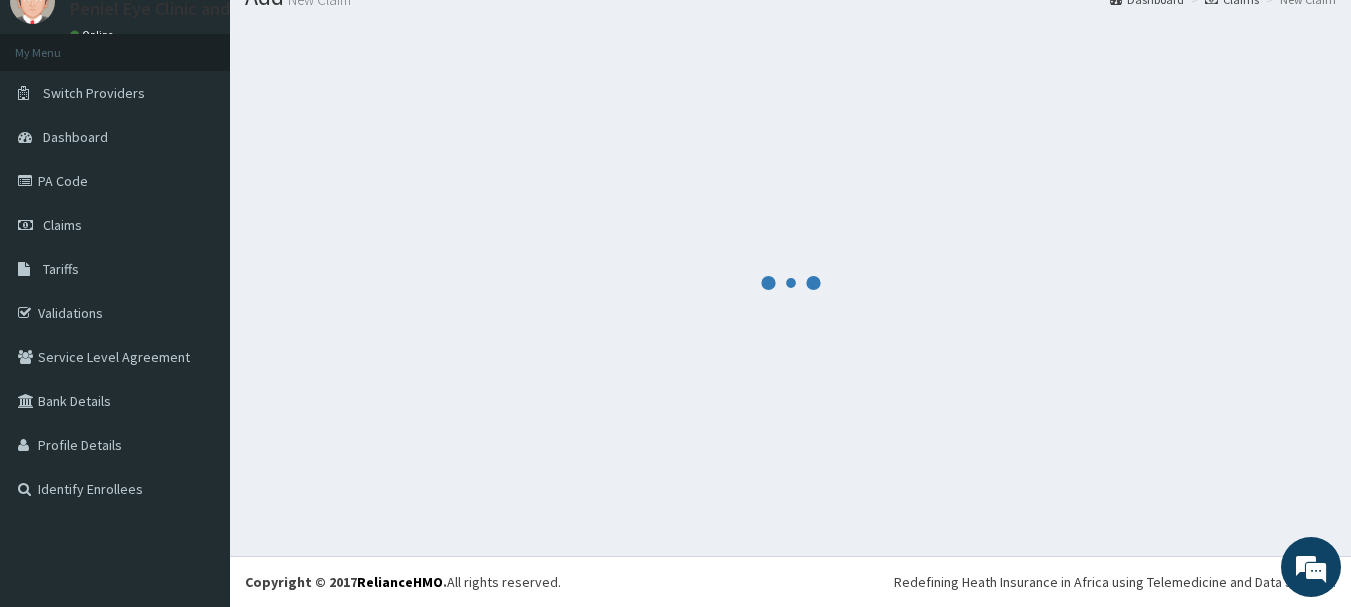 scroll, scrollTop: 1105, scrollLeft: 0, axis: vertical 